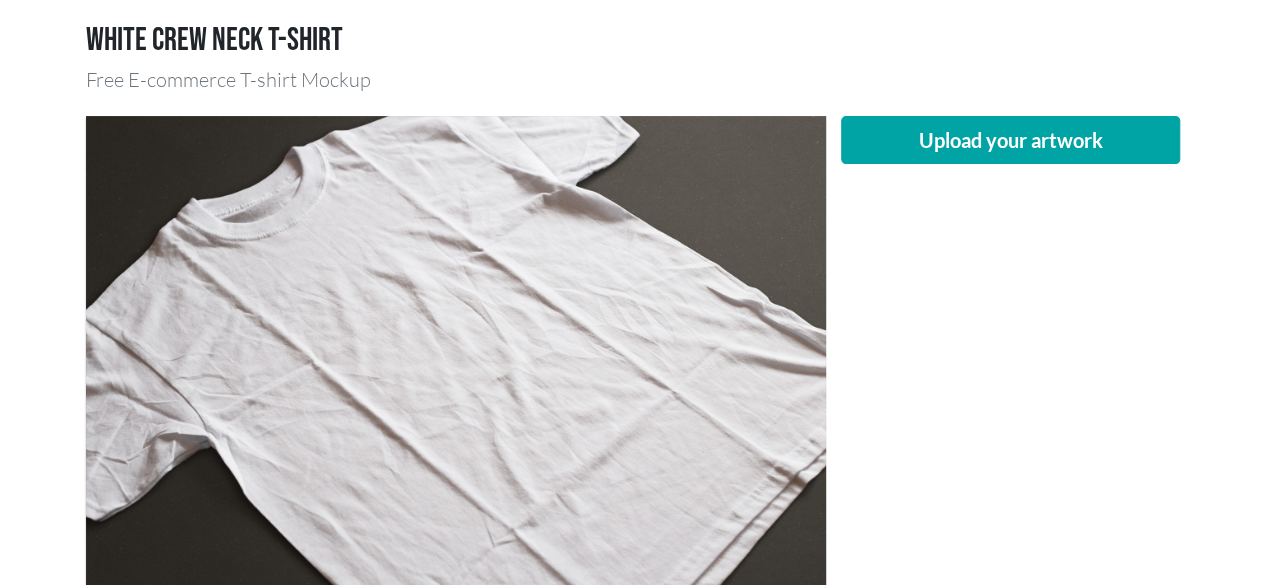 scroll, scrollTop: 100, scrollLeft: 0, axis: vertical 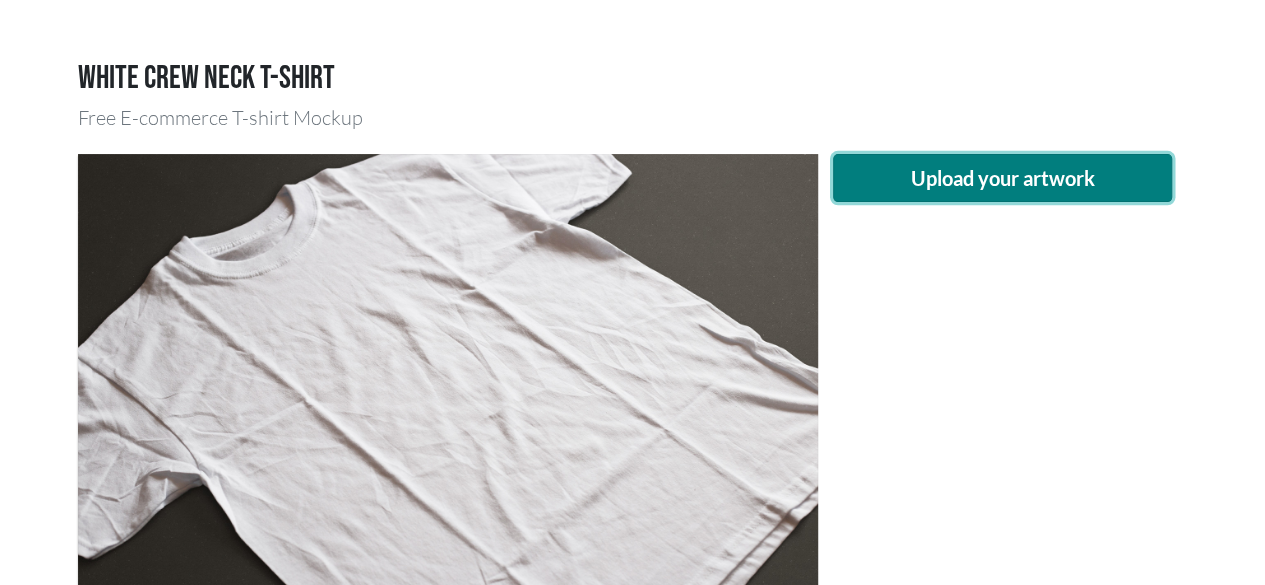 click on "Upload your artwork" at bounding box center (1003, 178) 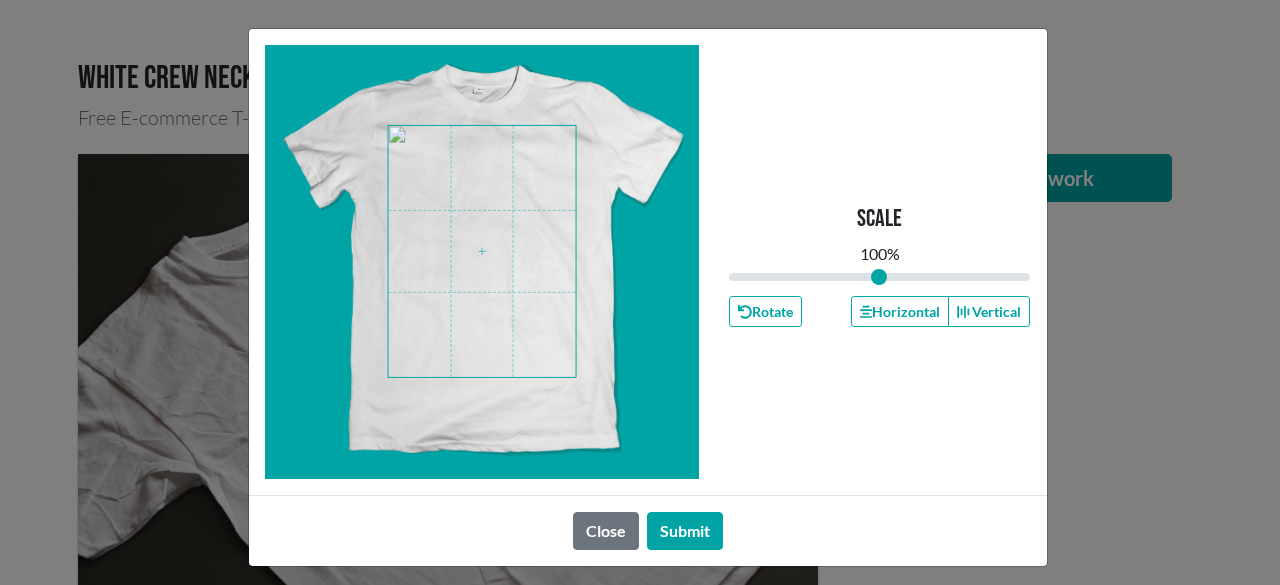click at bounding box center [482, 251] 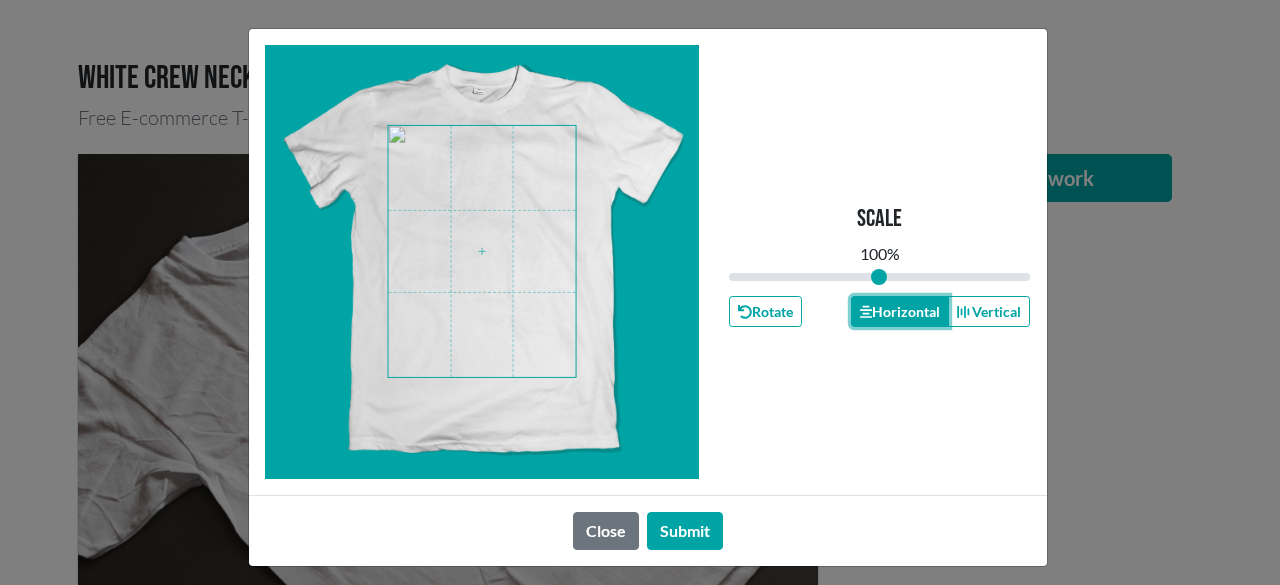 click on "Horizontal" at bounding box center (900, 311) 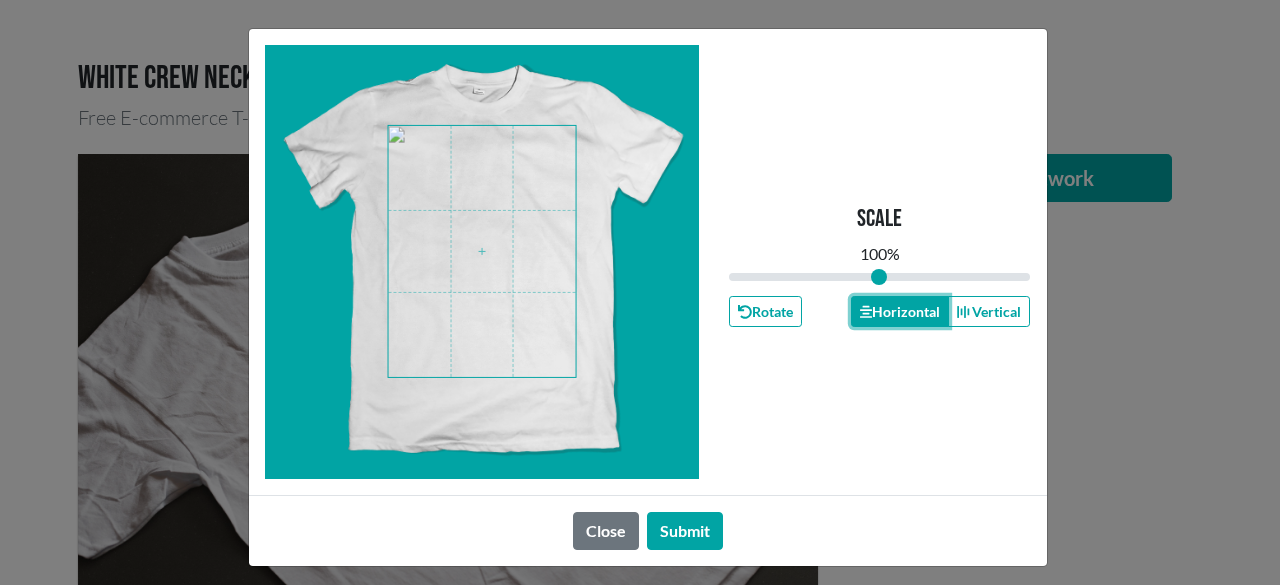 click on "Horizontal" at bounding box center (900, 311) 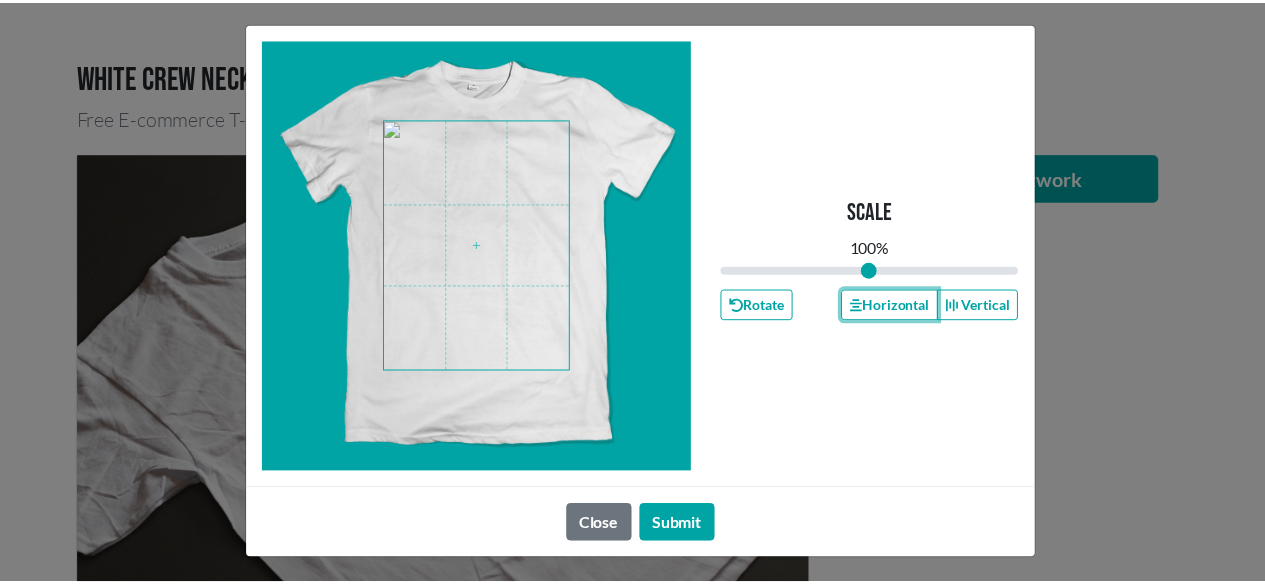 scroll, scrollTop: 8, scrollLeft: 0, axis: vertical 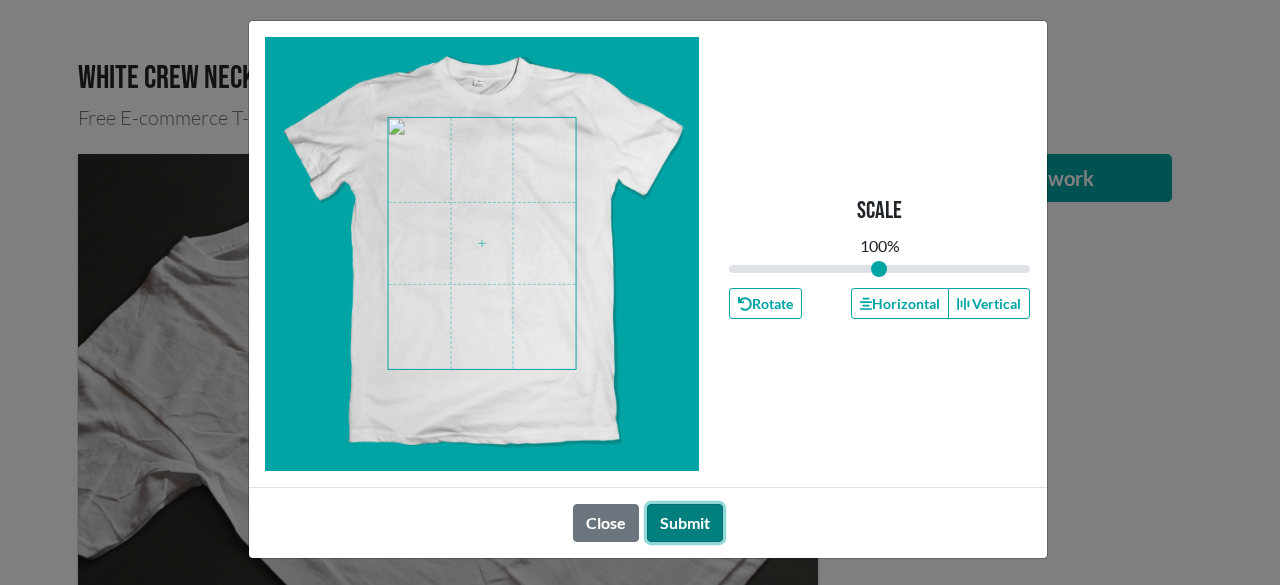 click on "Submit" at bounding box center (685, 523) 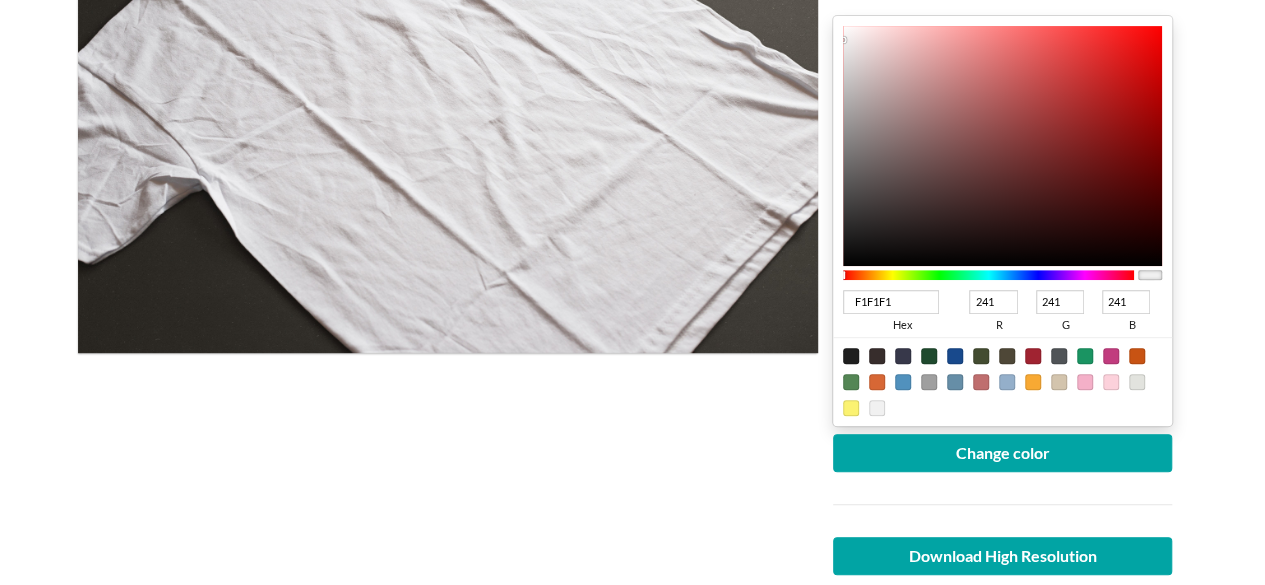 scroll, scrollTop: 400, scrollLeft: 0, axis: vertical 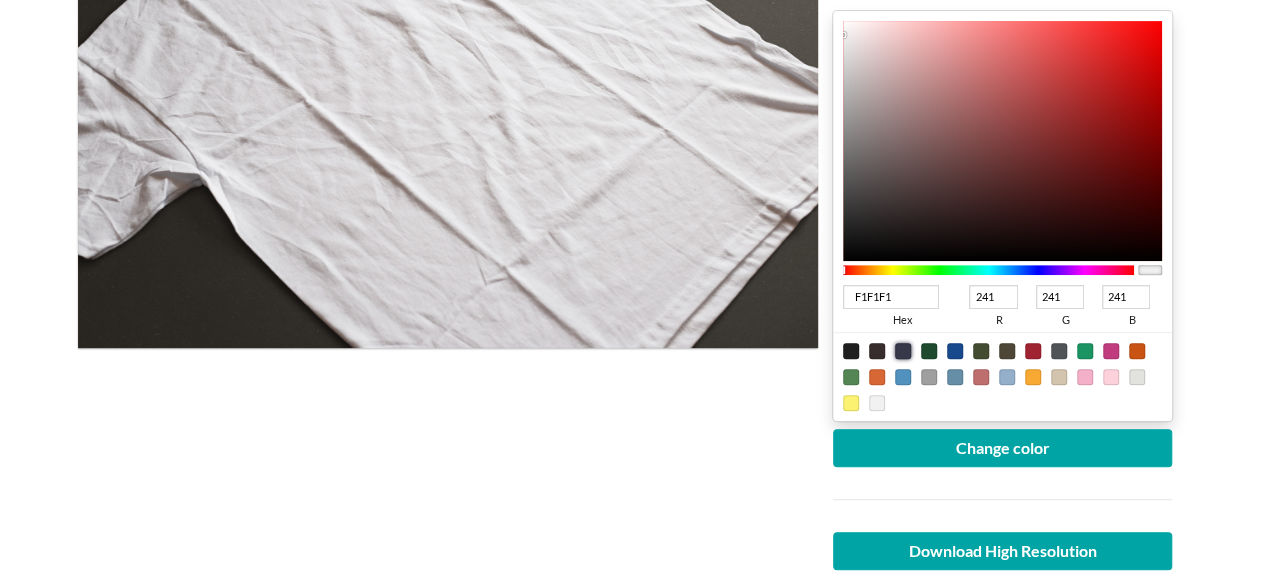click at bounding box center (851, 351) 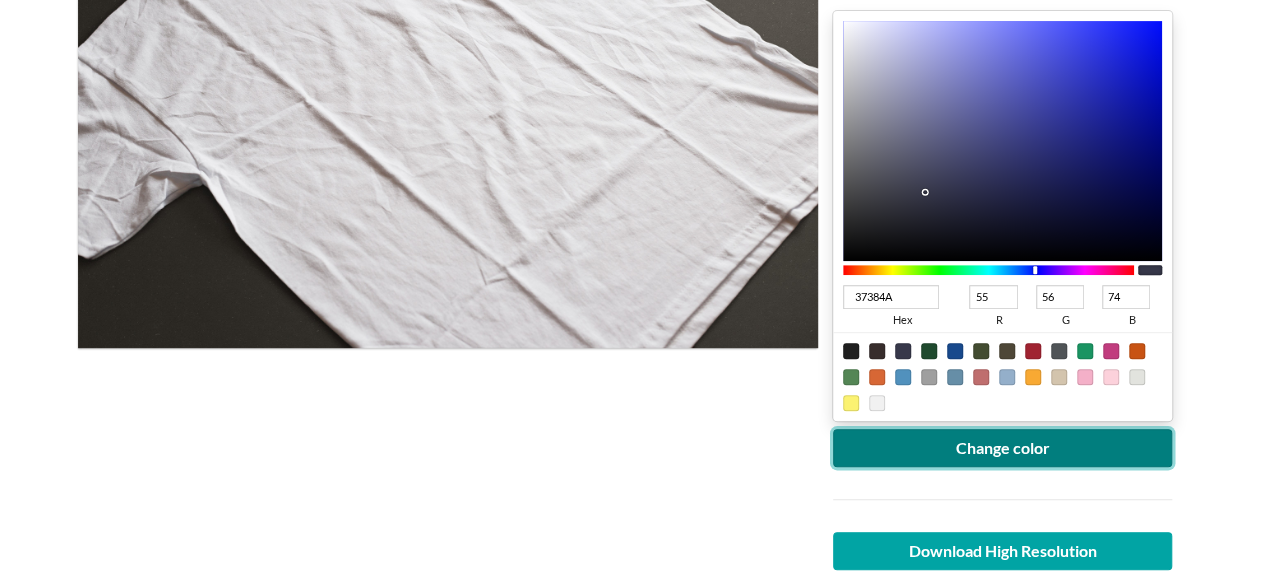 click on "Change color" at bounding box center (1003, 448) 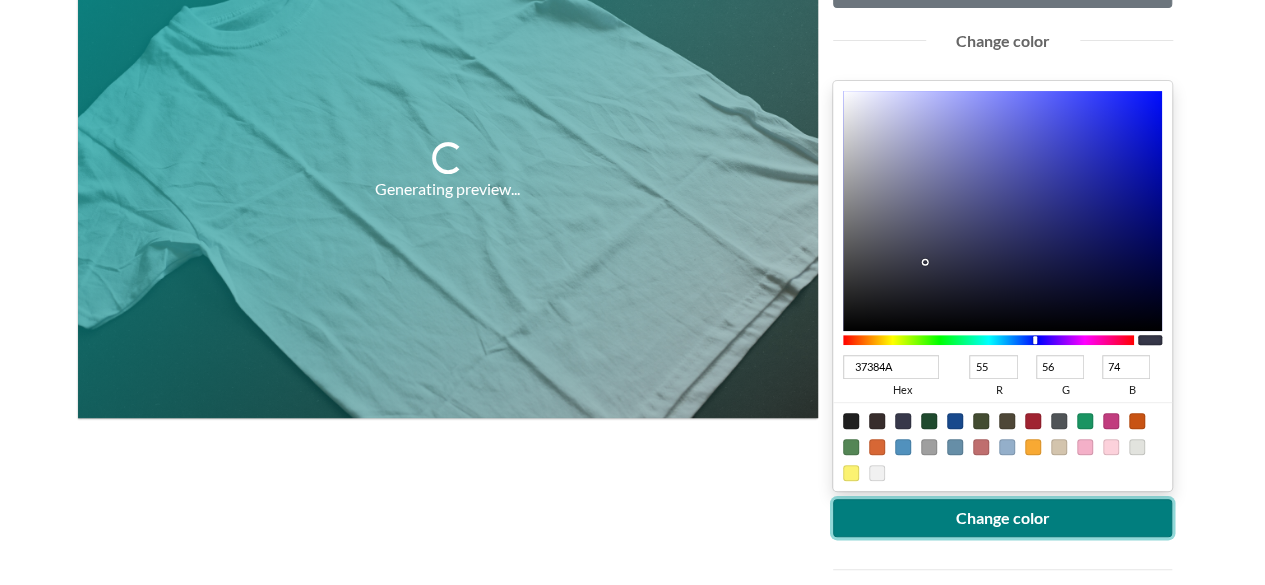 scroll, scrollTop: 300, scrollLeft: 0, axis: vertical 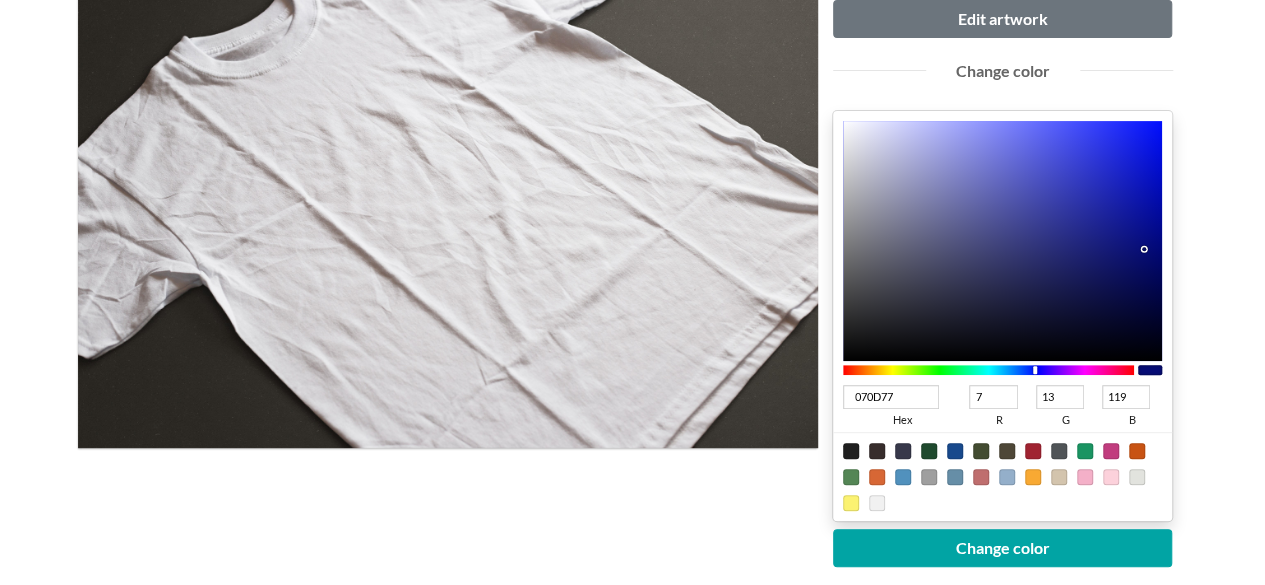 click at bounding box center (1003, 241) 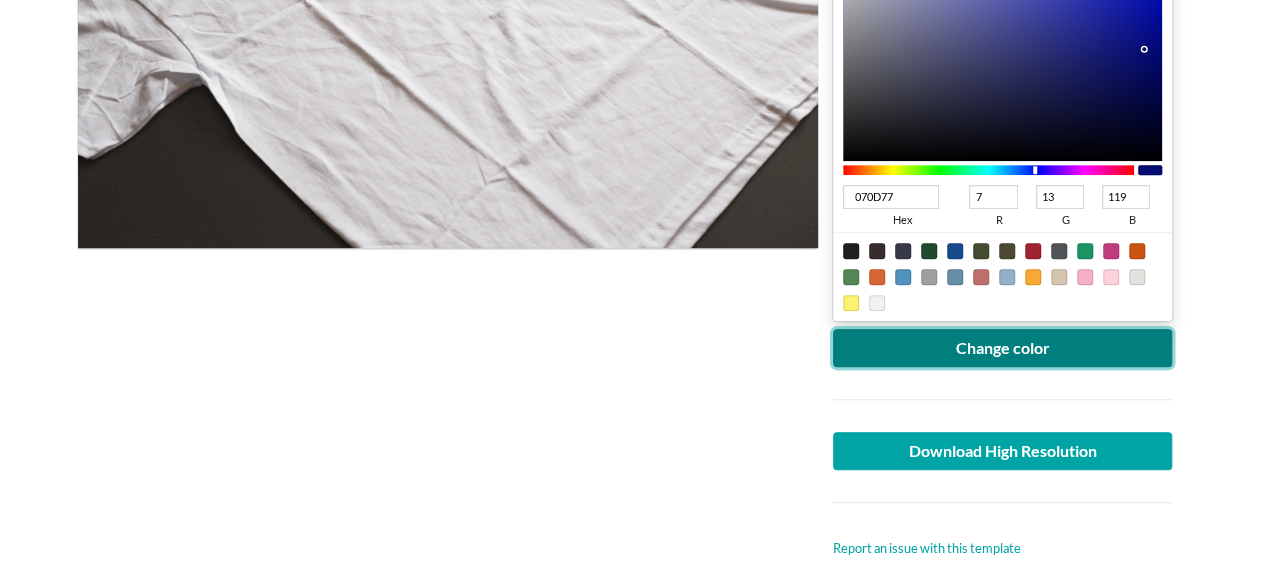 click on "Change color" at bounding box center [1003, 348] 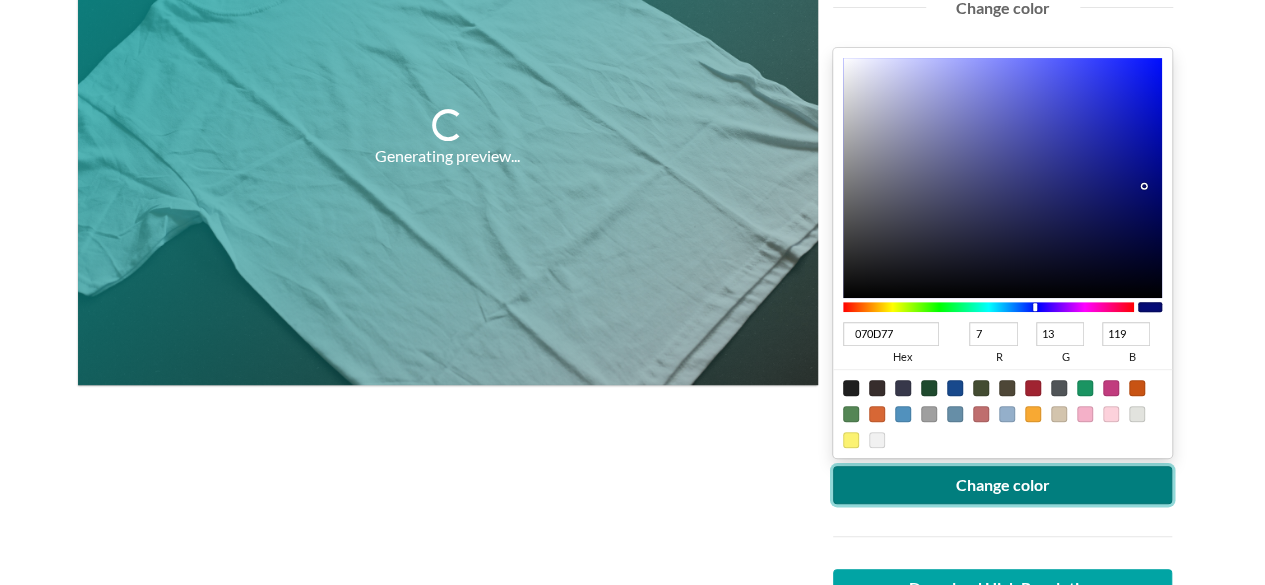scroll, scrollTop: 200, scrollLeft: 0, axis: vertical 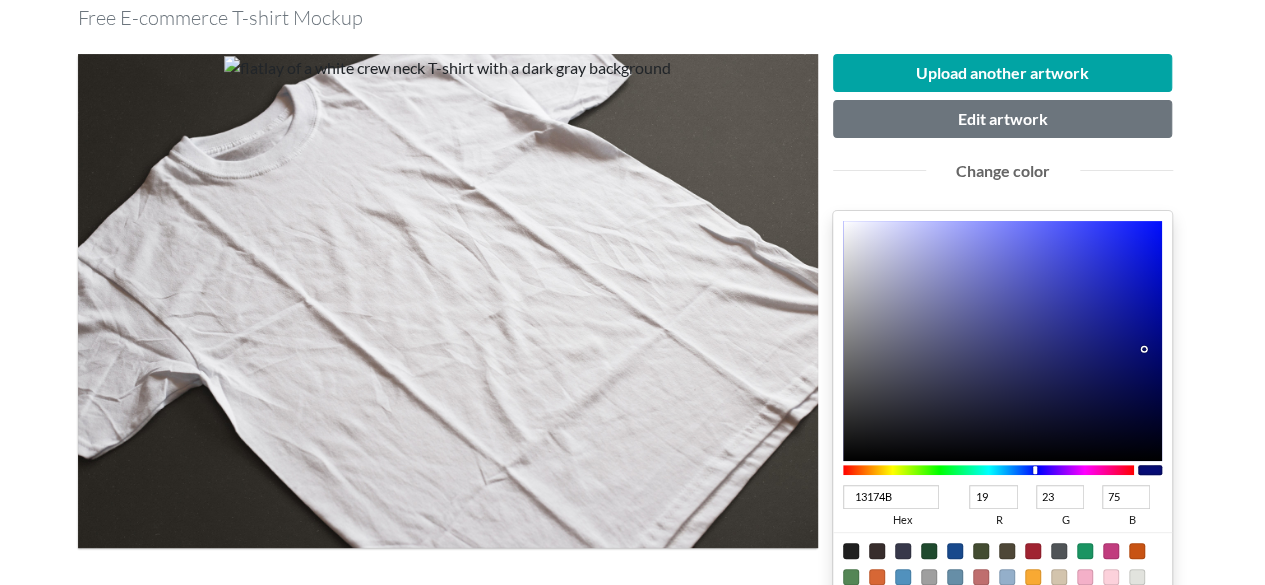 click at bounding box center (1003, 341) 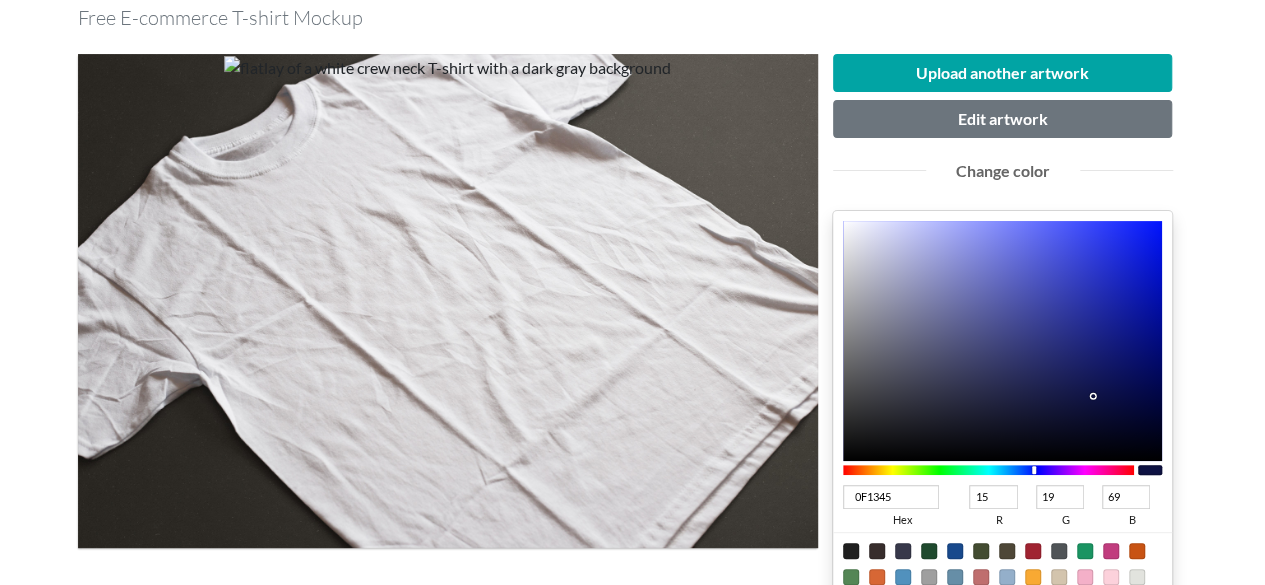 click at bounding box center [1003, 341] 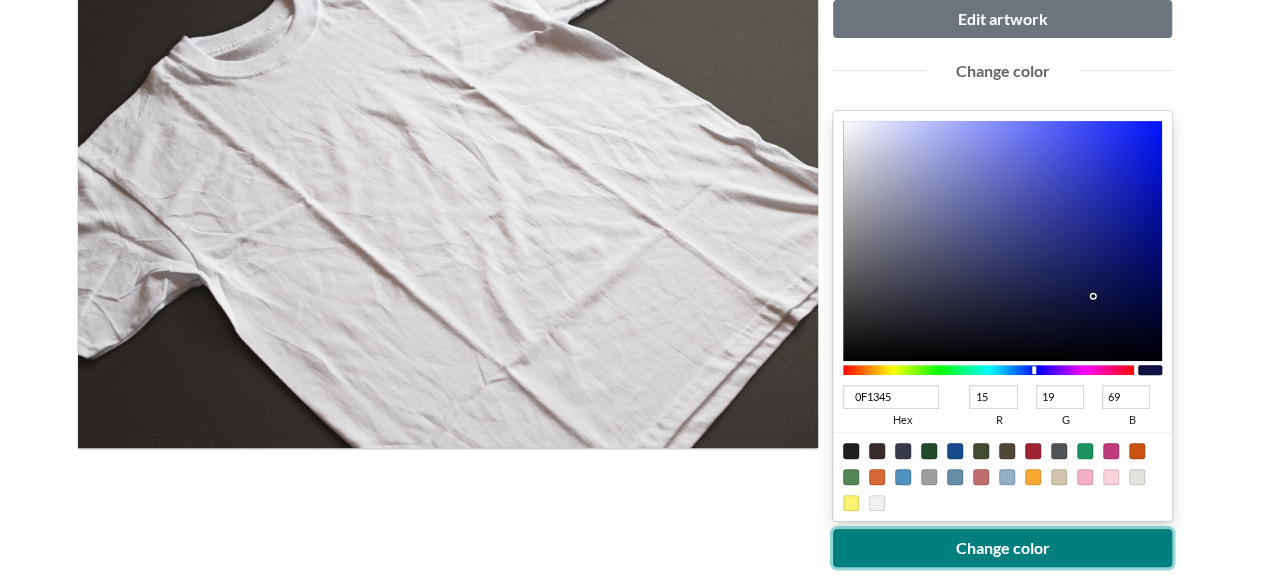 click on "Change color" at bounding box center (1003, 548) 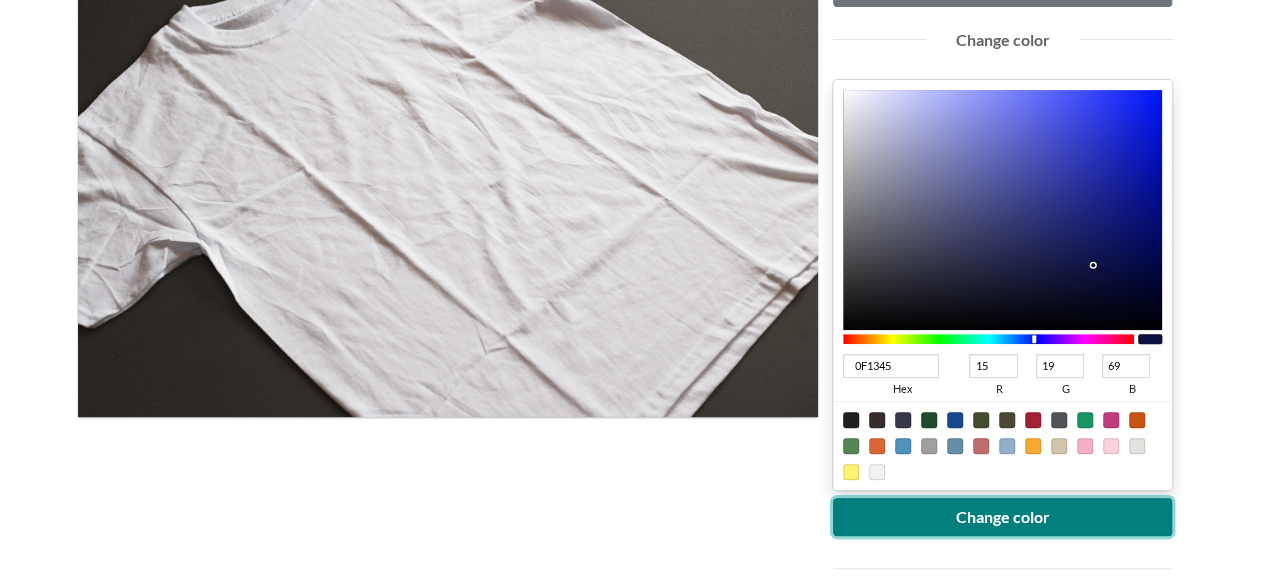 scroll, scrollTop: 300, scrollLeft: 0, axis: vertical 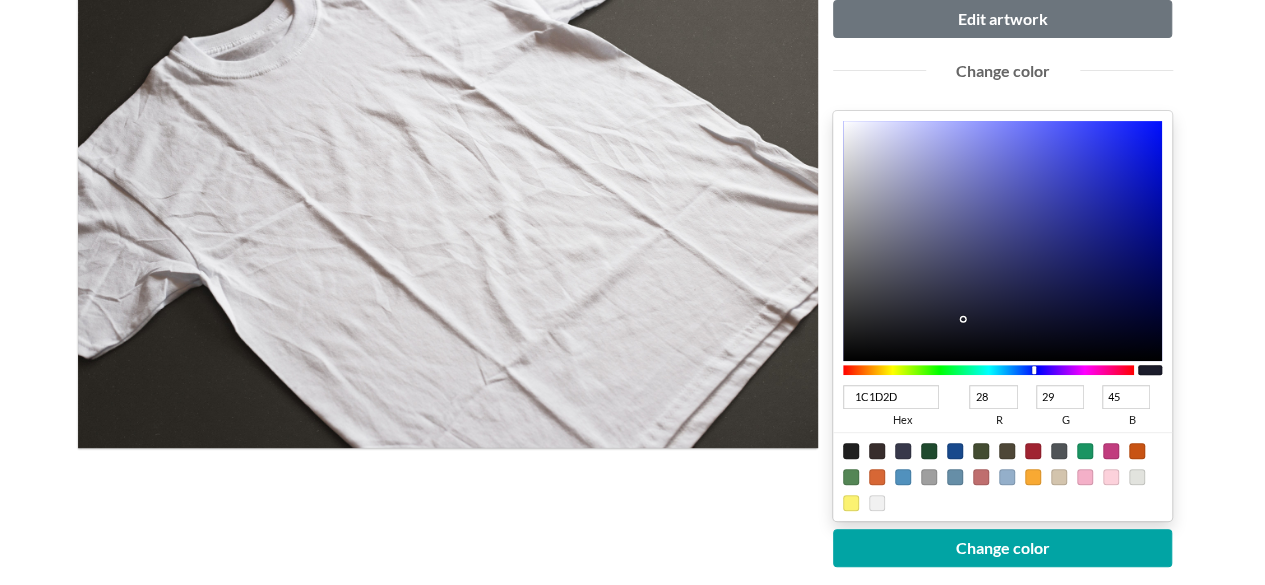 click at bounding box center (1003, 241) 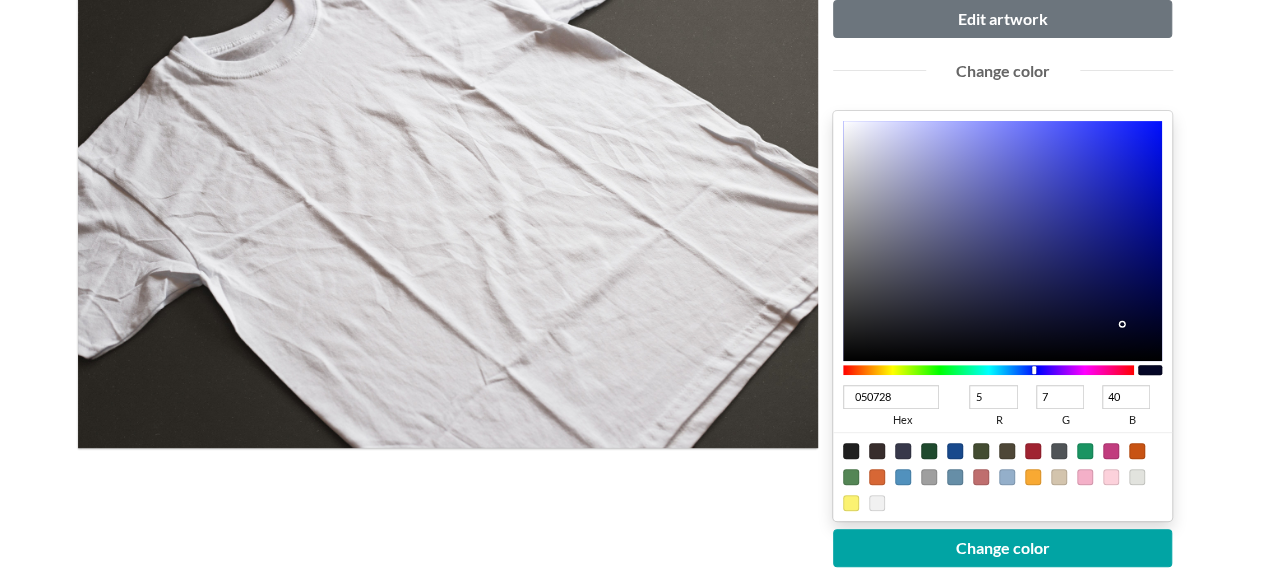 click at bounding box center [1003, 241] 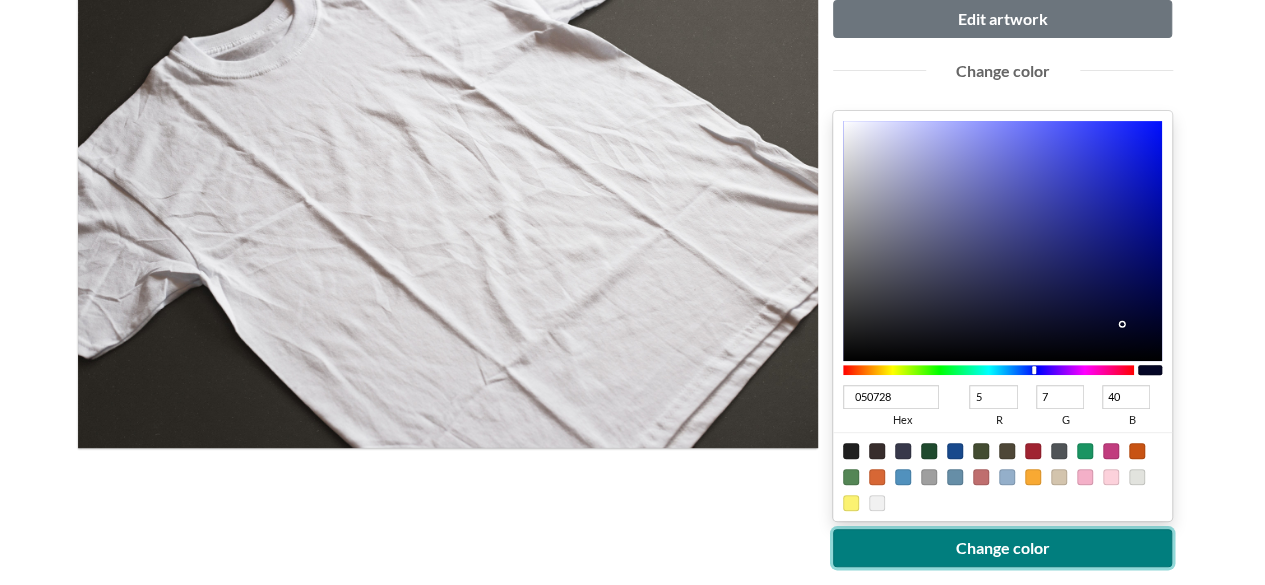 click on "Change color" at bounding box center (1003, 548) 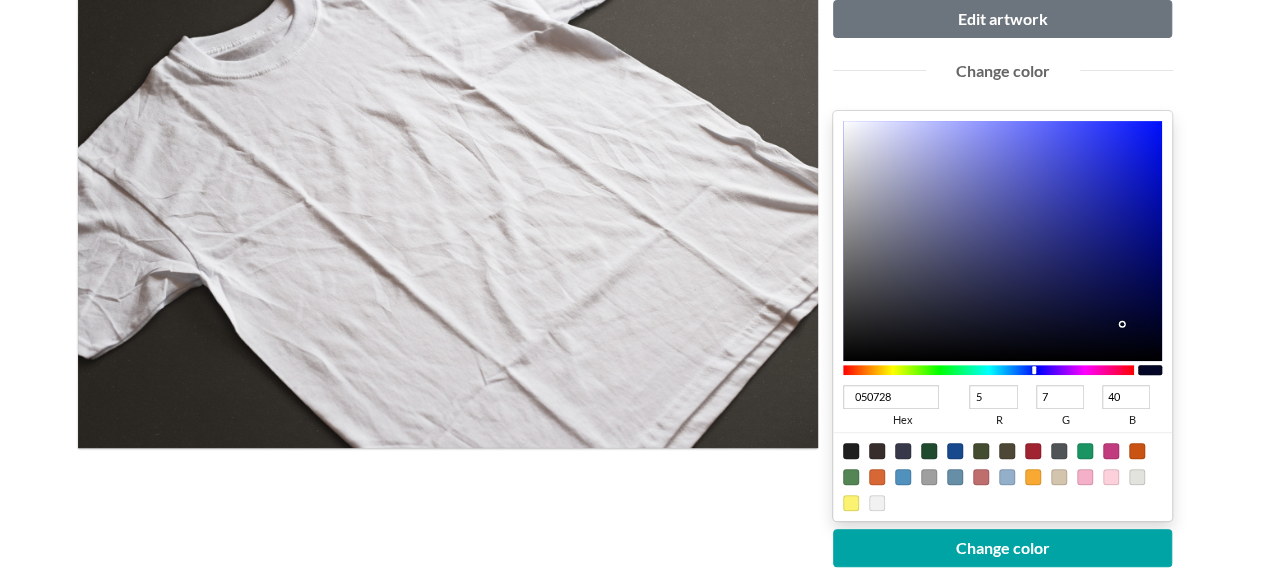 click on "050728" at bounding box center (891, 397) 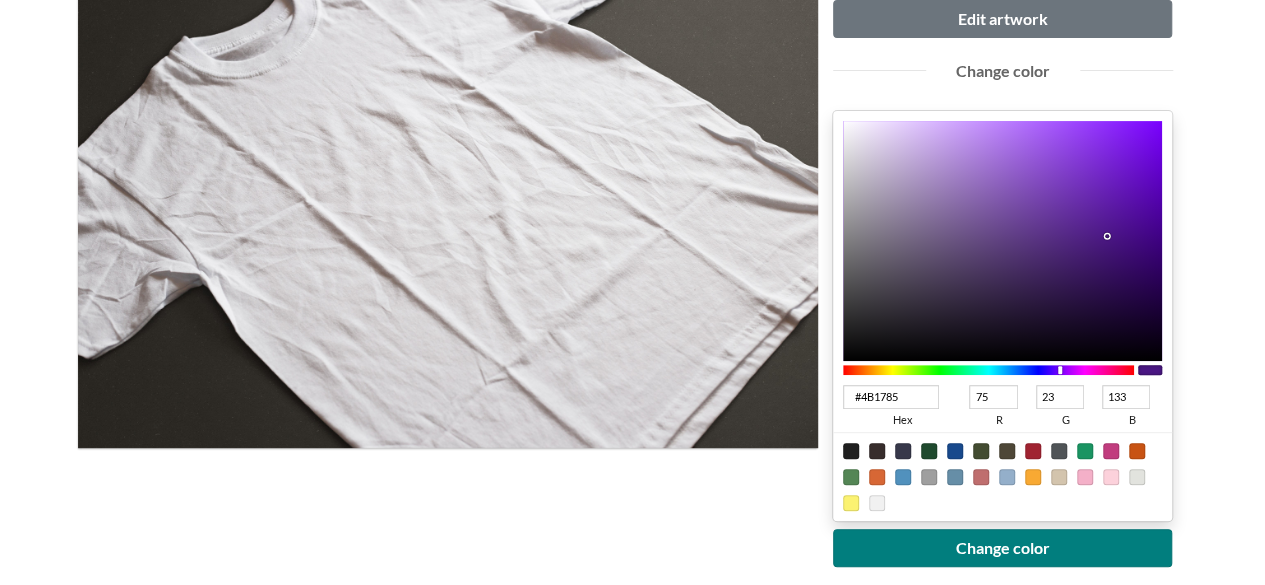 type on "#4B1785" 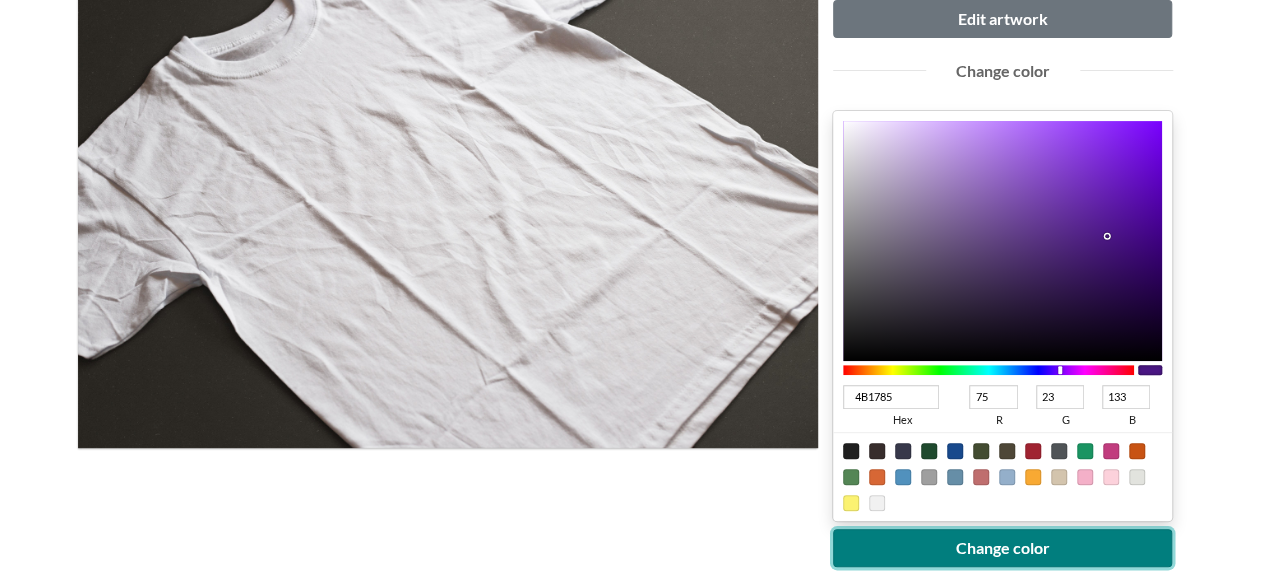 click on "Change color" at bounding box center (1003, 548) 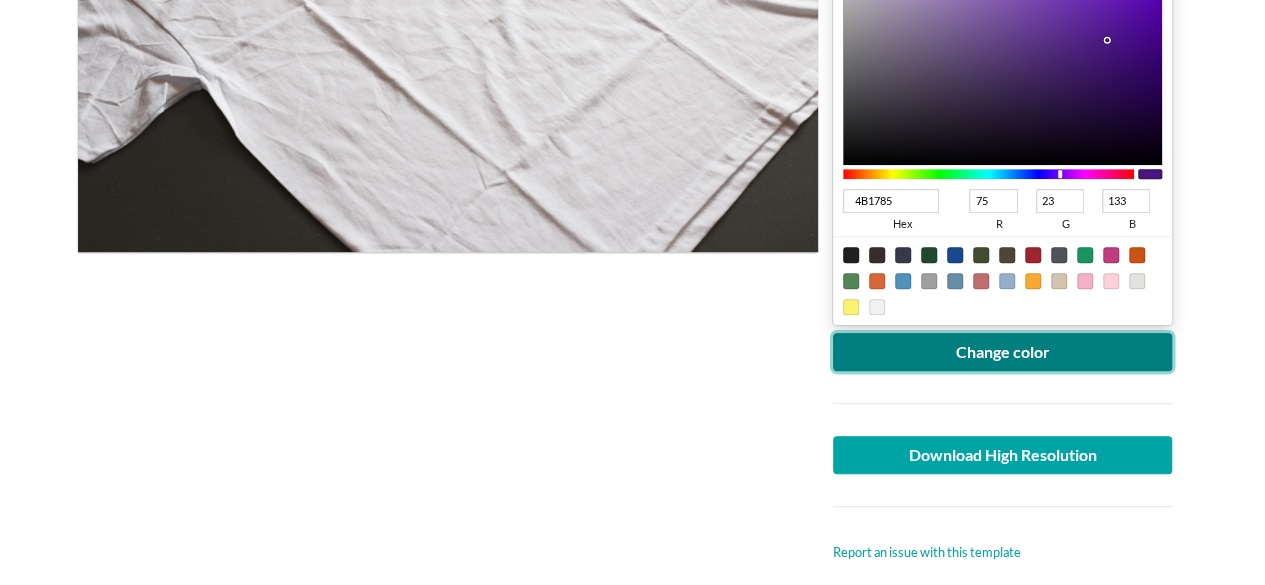 scroll, scrollTop: 500, scrollLeft: 0, axis: vertical 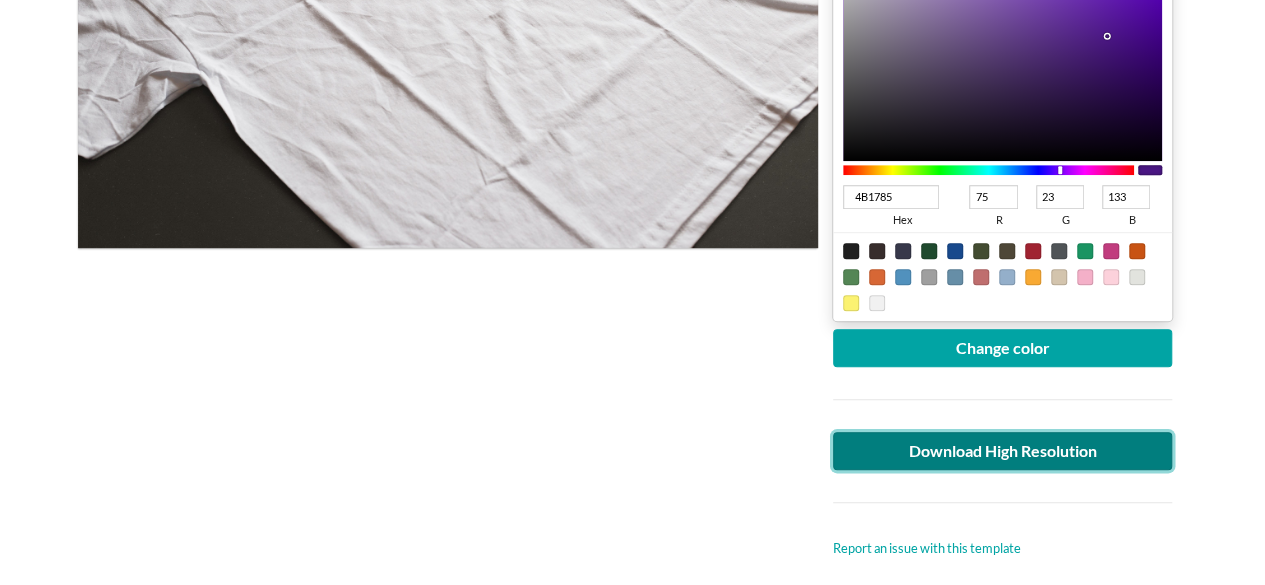 click on "Download High Resolution" at bounding box center [1003, 451] 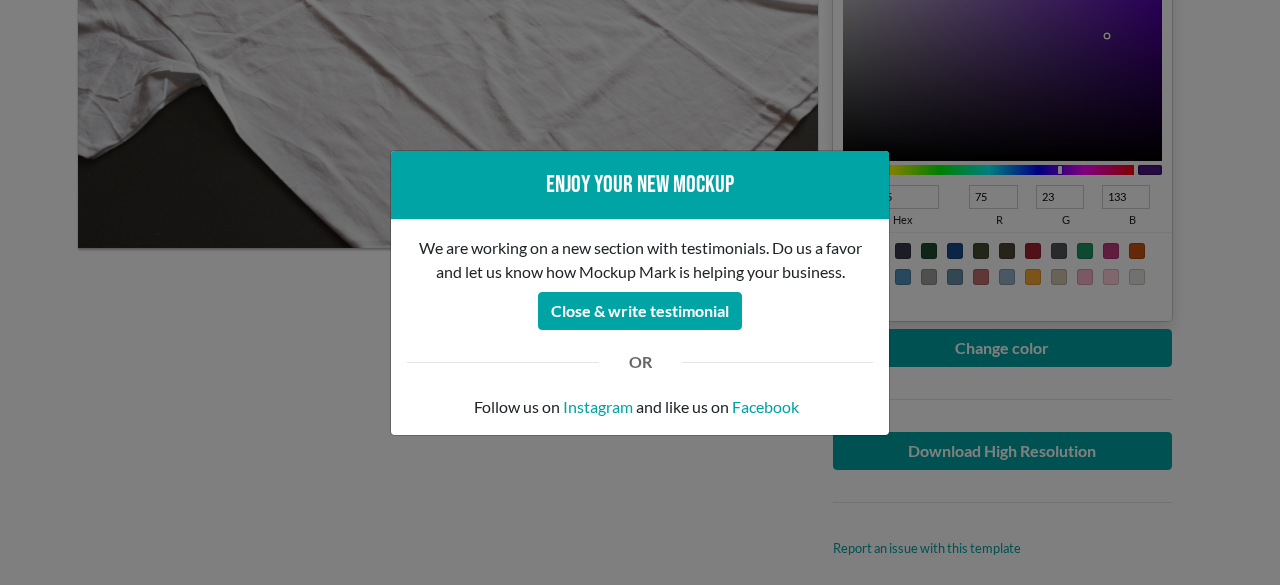 click on "Enjoy your new mockup We are working on a new section with testimonials. Do us a favor and let us know how Mockup Mark is helping your business. Close  & write testimonial OR Follow us on   Instagram   and like us on   Facebook" at bounding box center (640, 292) 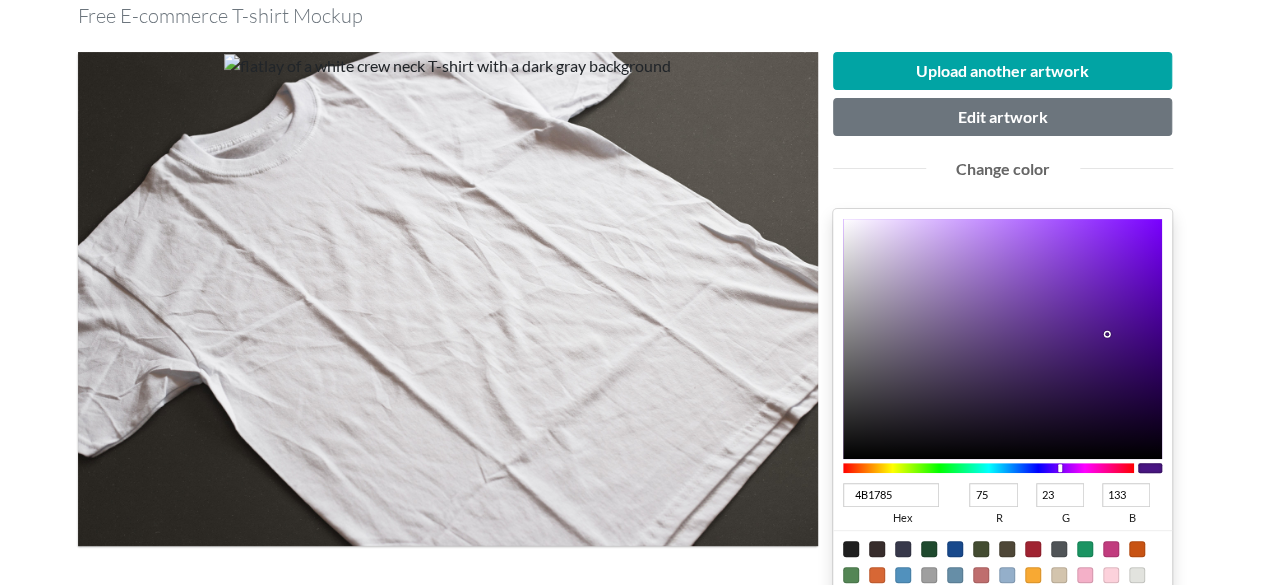 scroll, scrollTop: 200, scrollLeft: 0, axis: vertical 